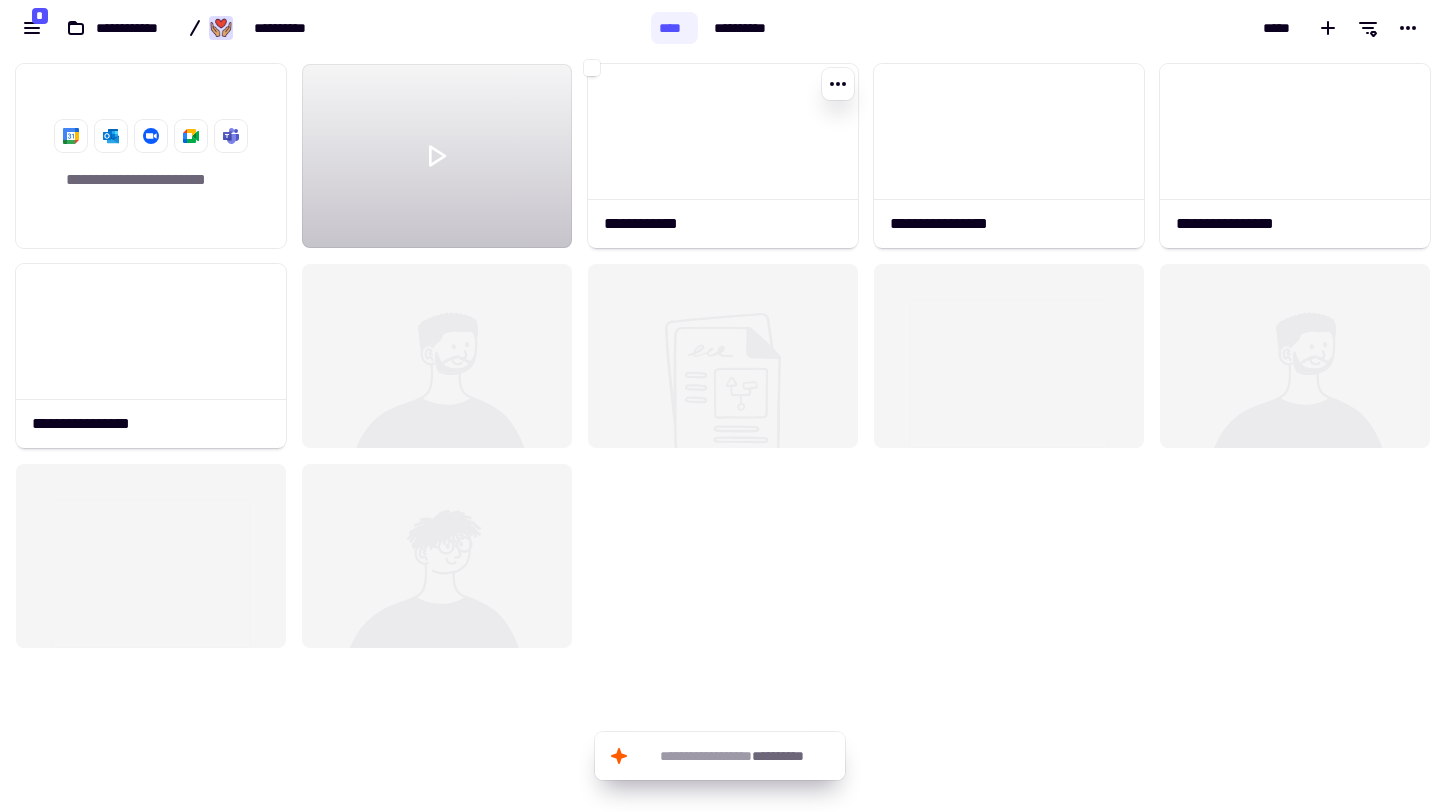 click 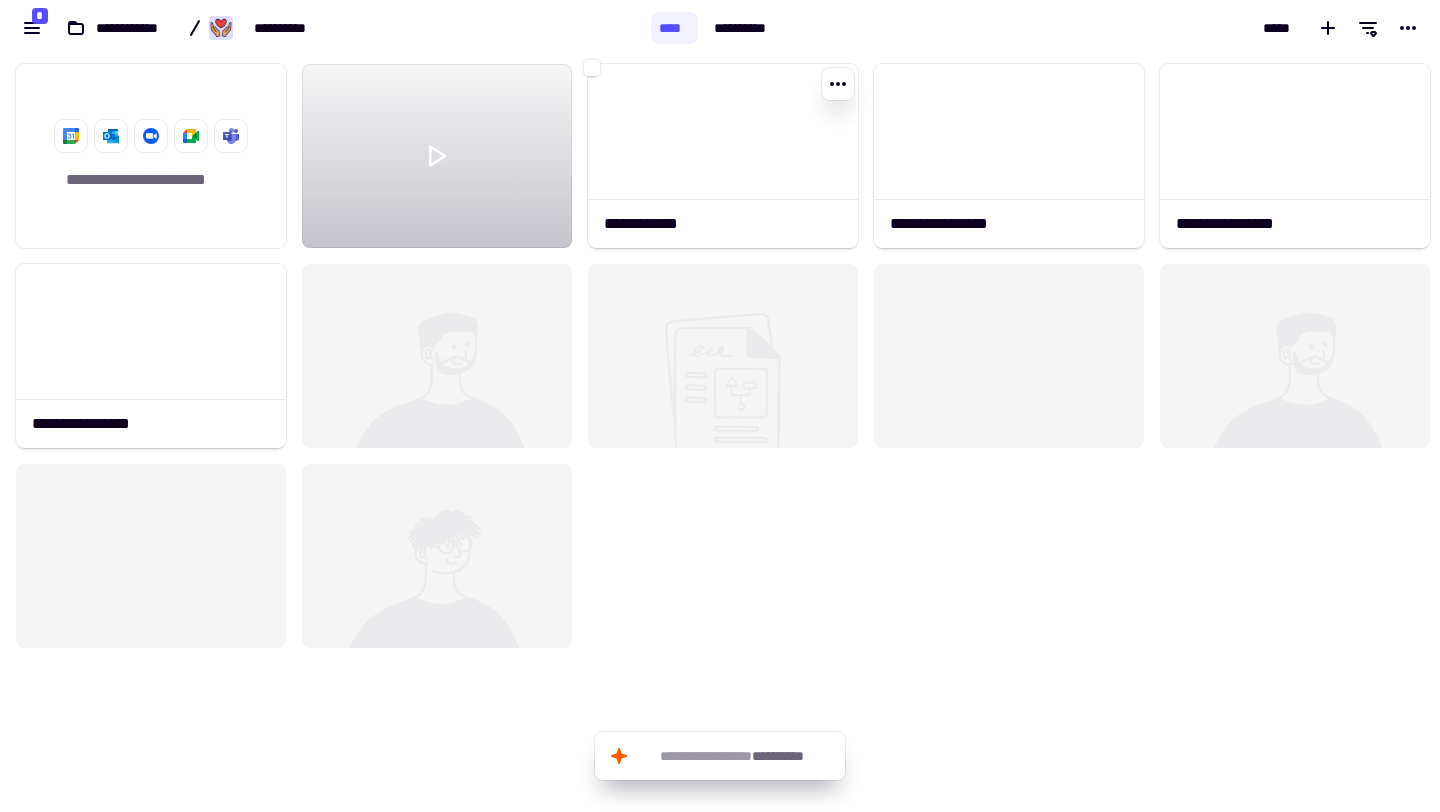 click 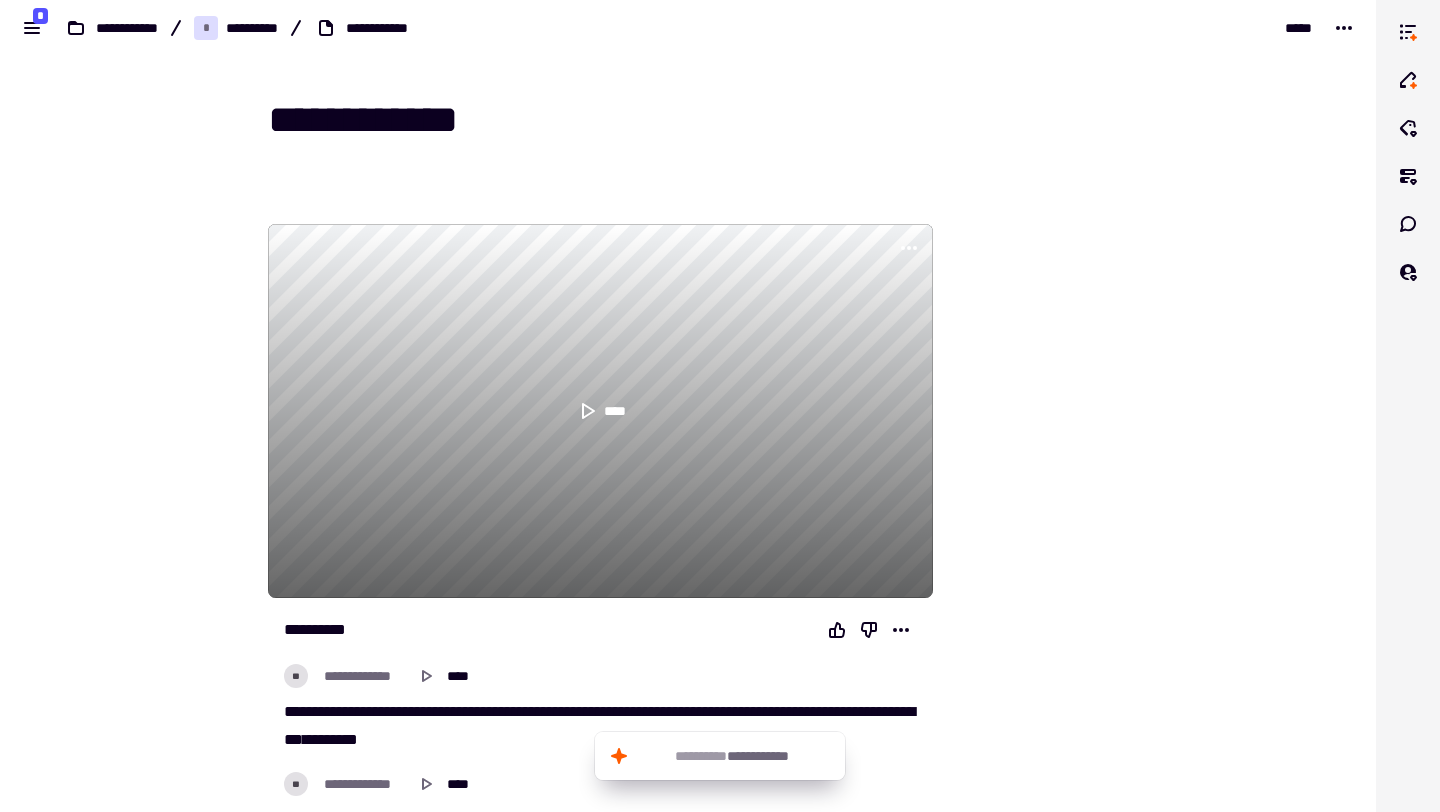 scroll, scrollTop: 0, scrollLeft: 0, axis: both 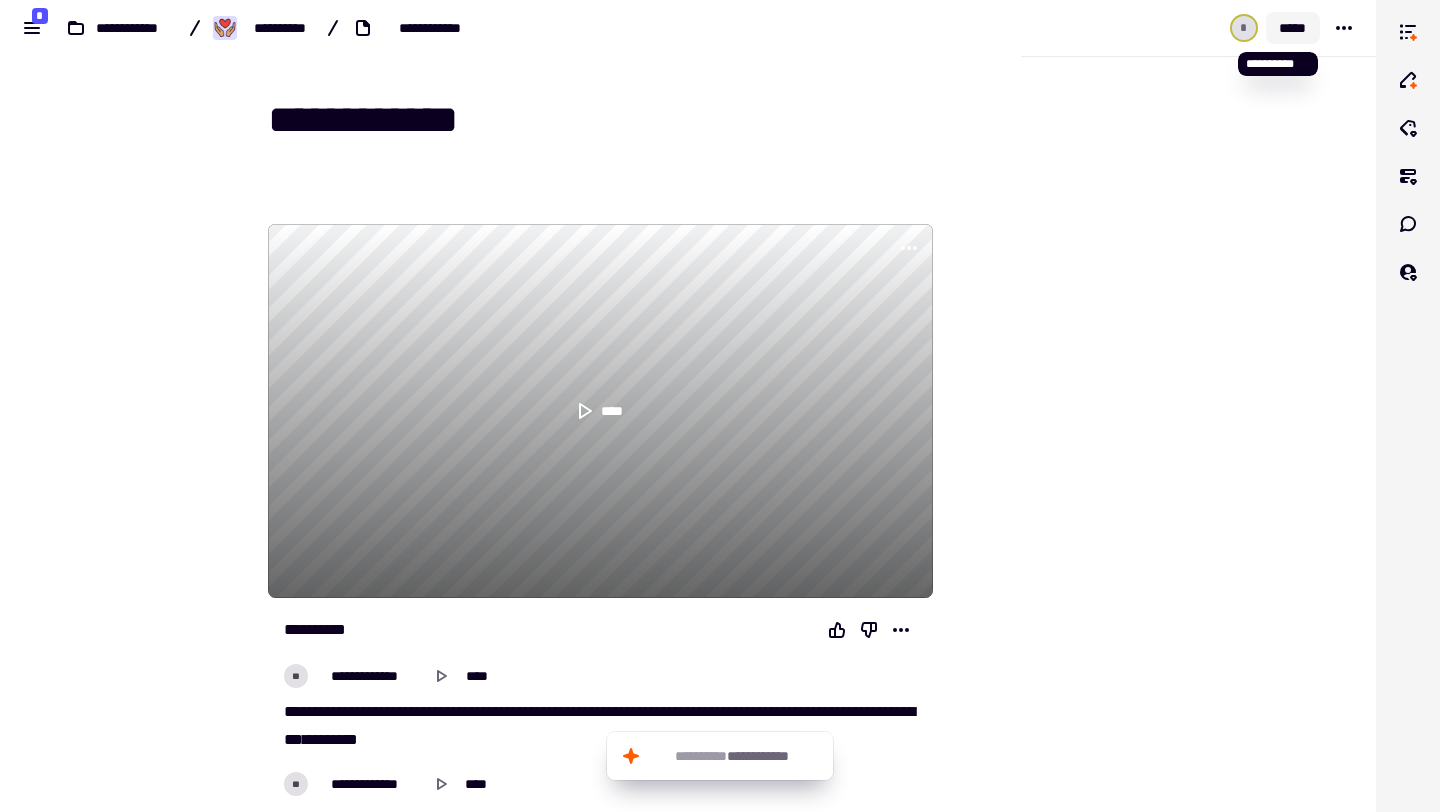 click on "*****" 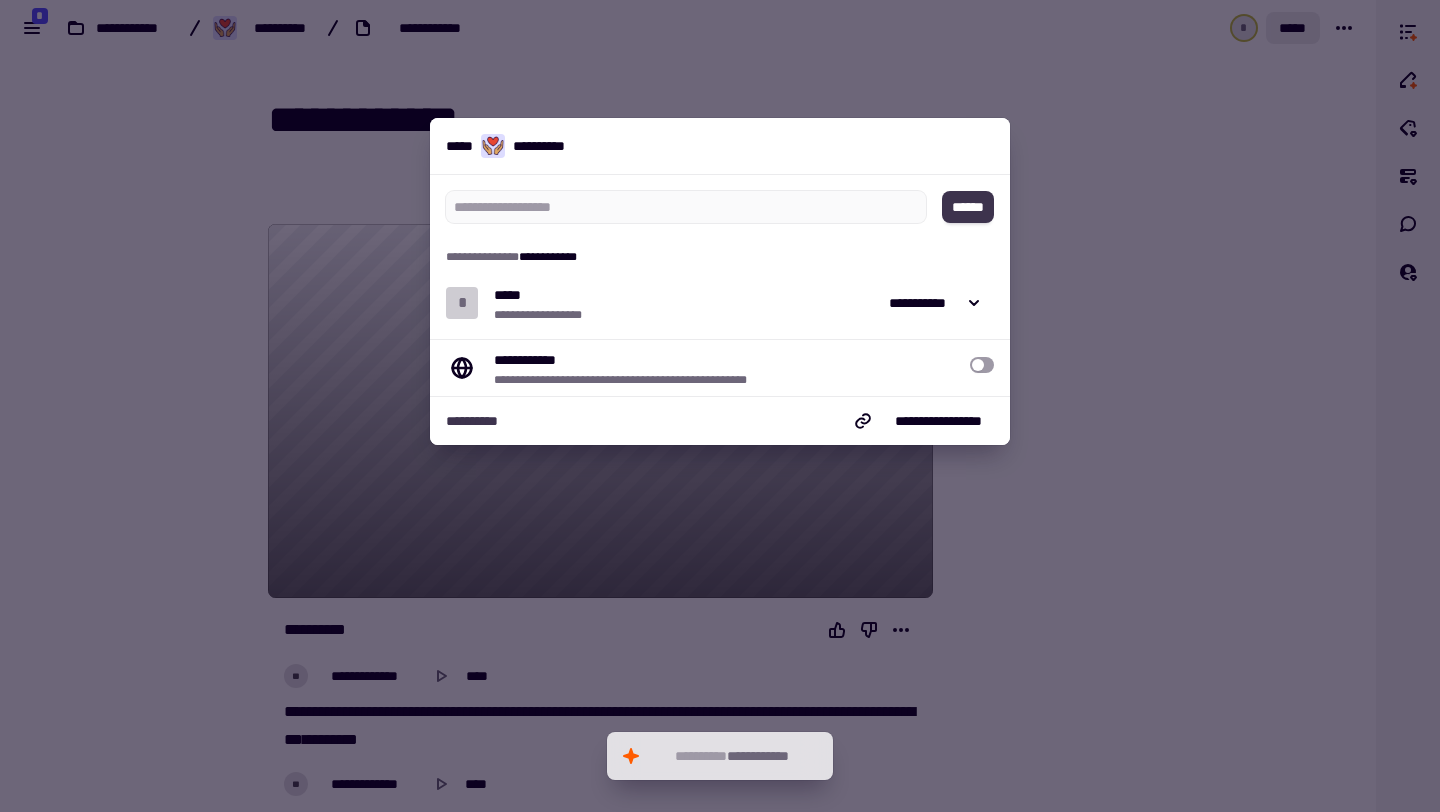click on "******" 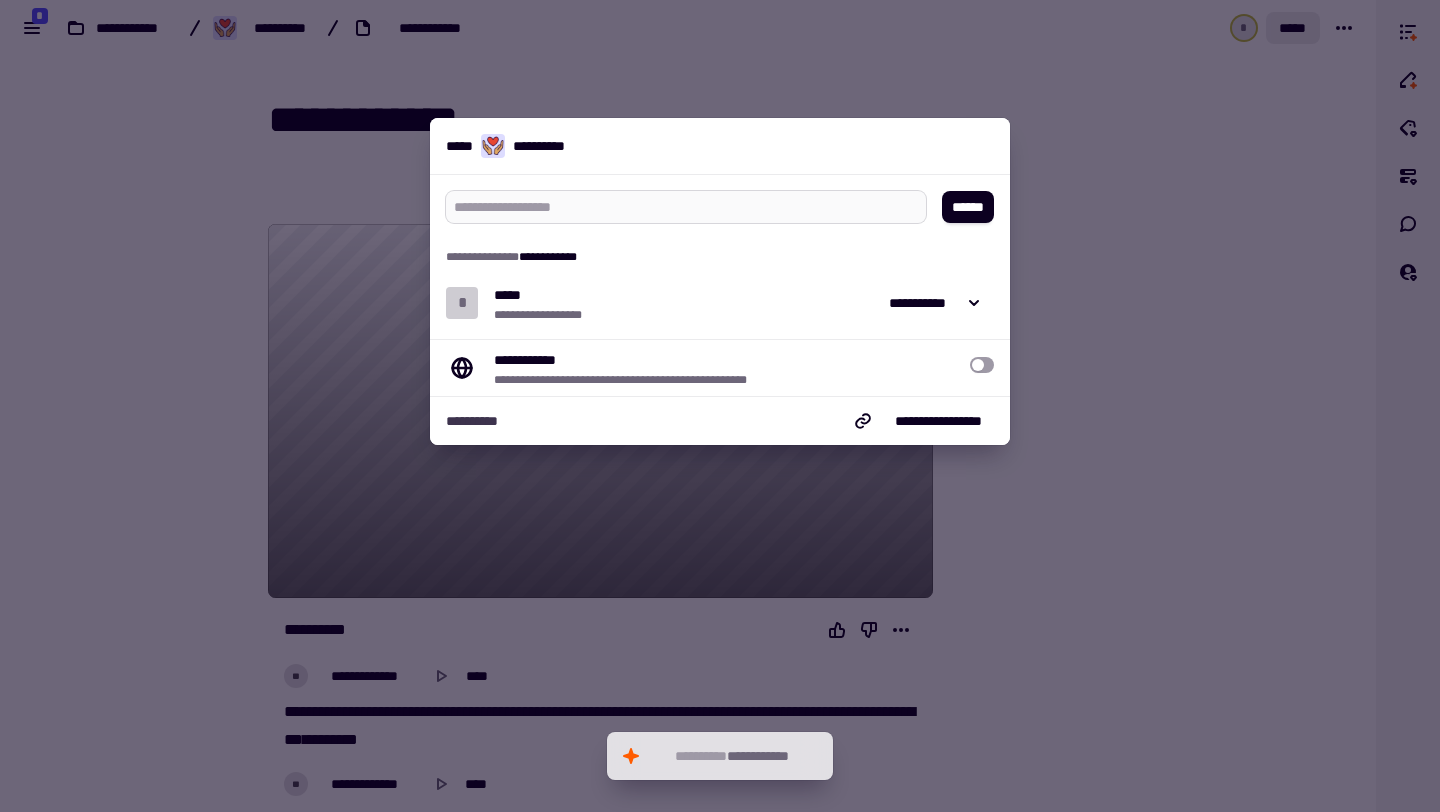 type on "*" 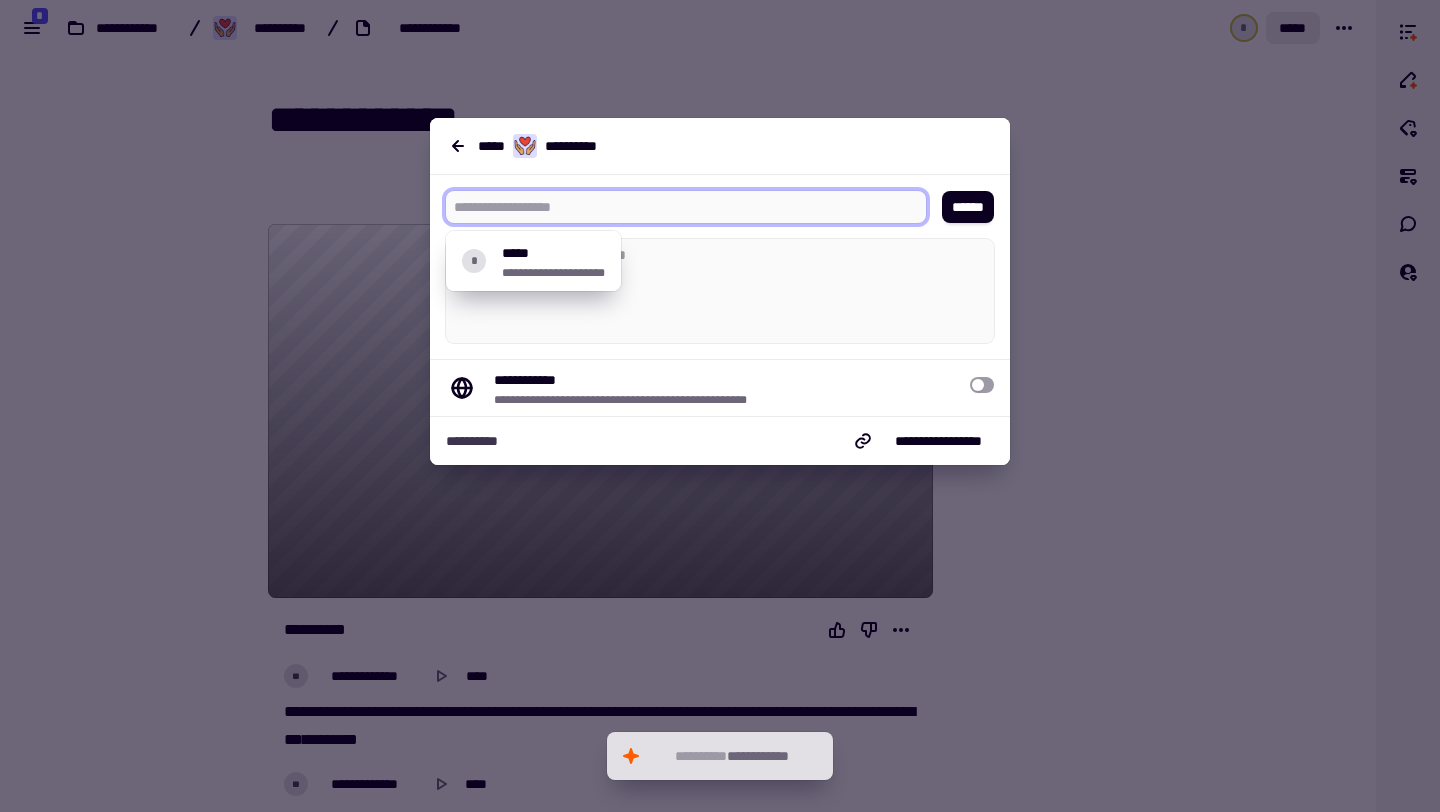 click at bounding box center (678, 207) 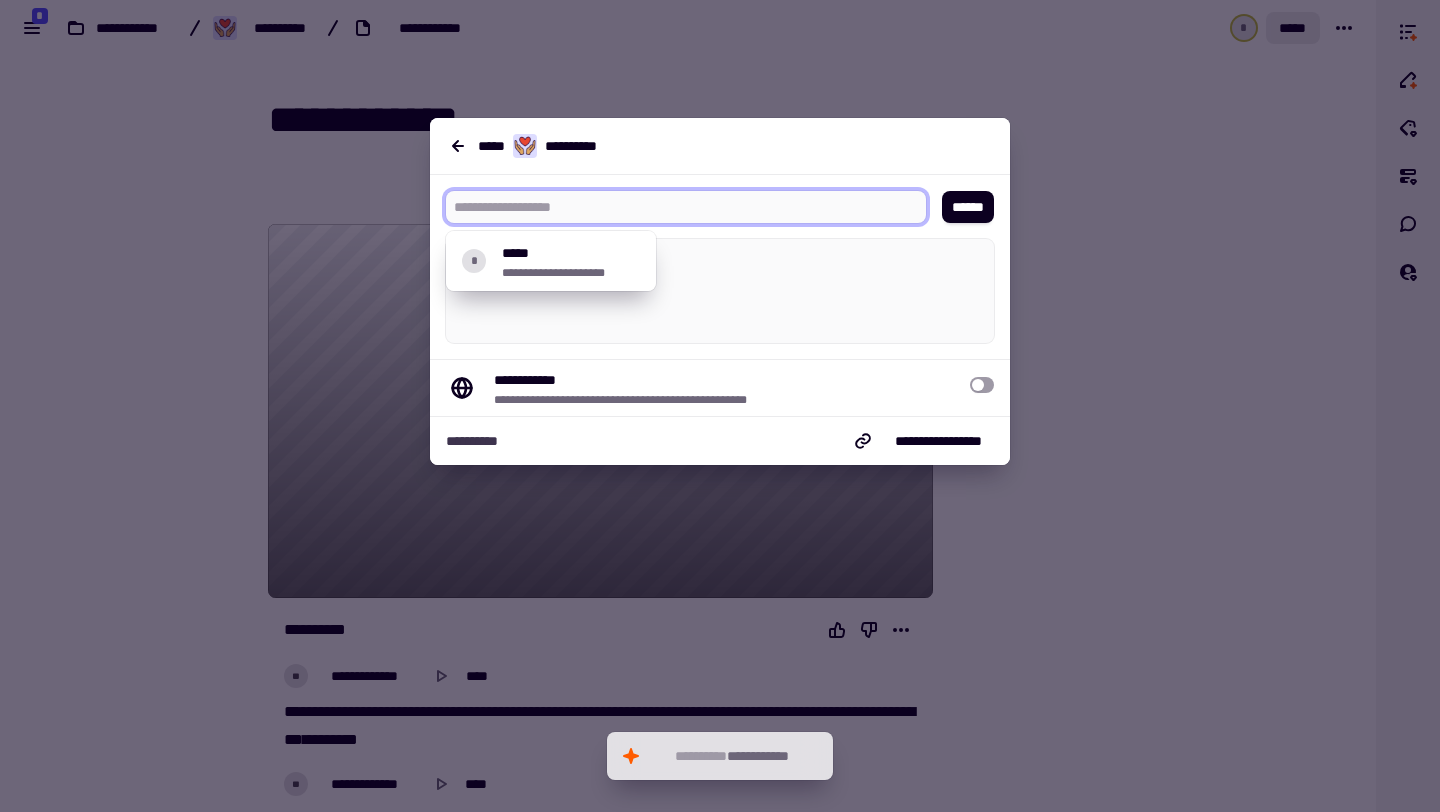 click at bounding box center (678, 207) 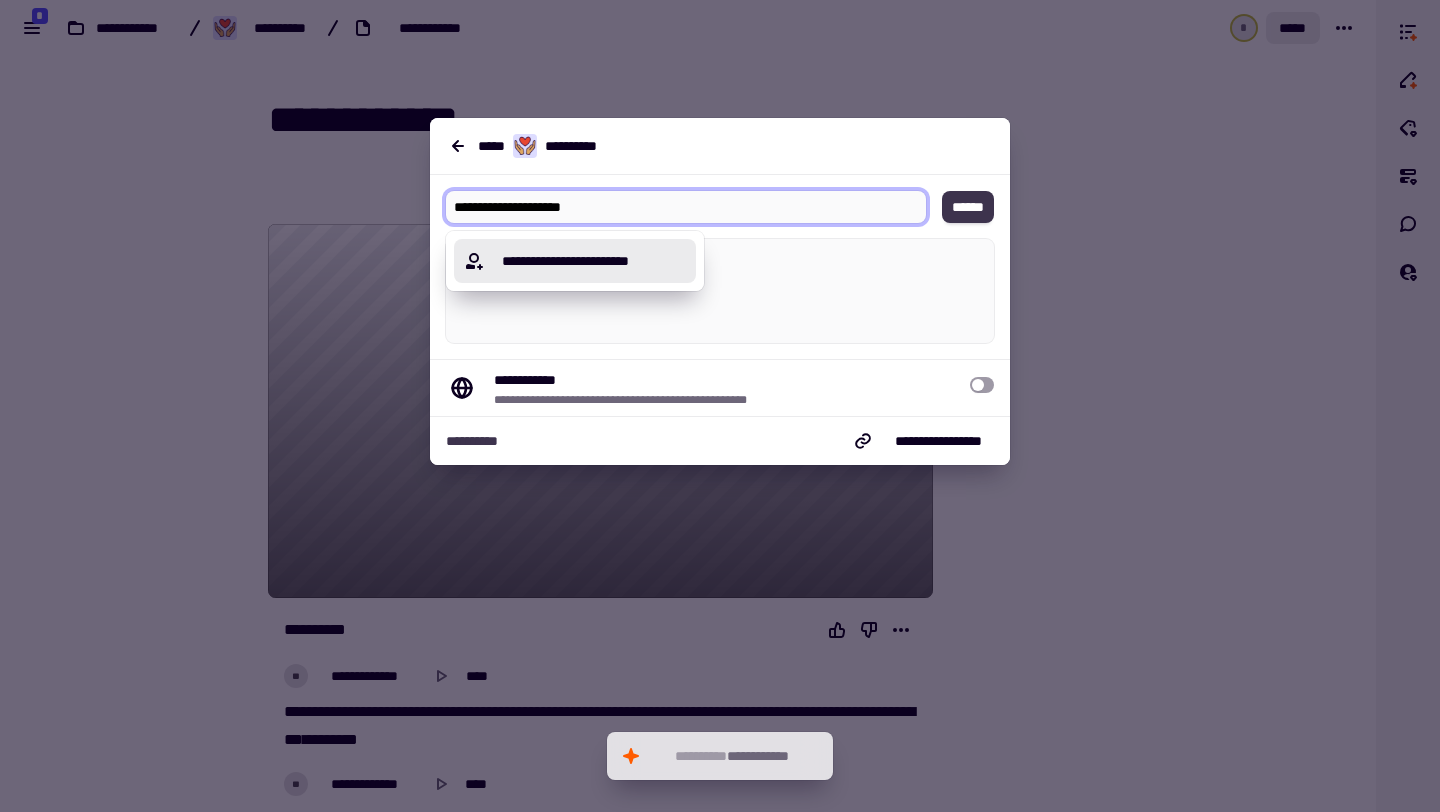 type on "**********" 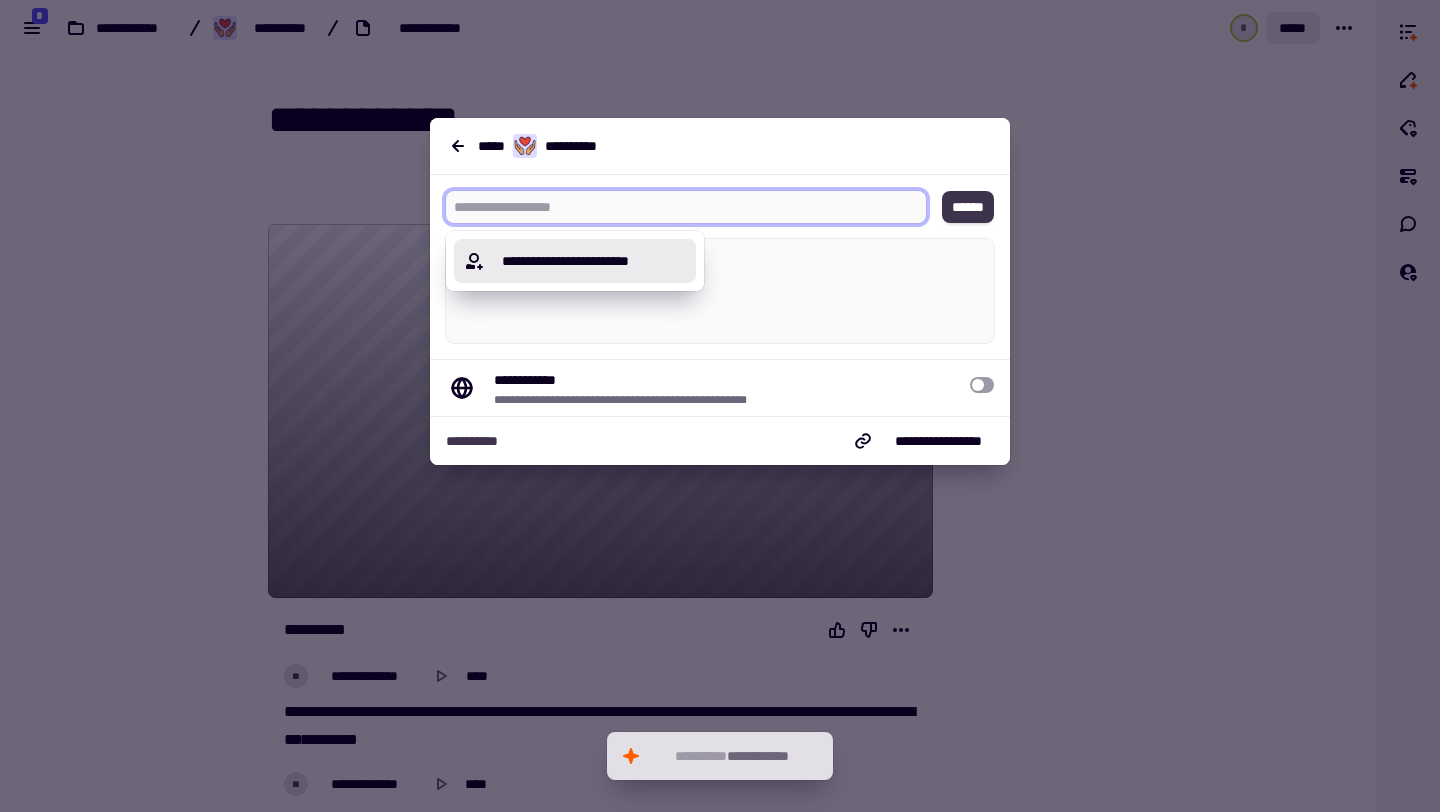 click on "******" 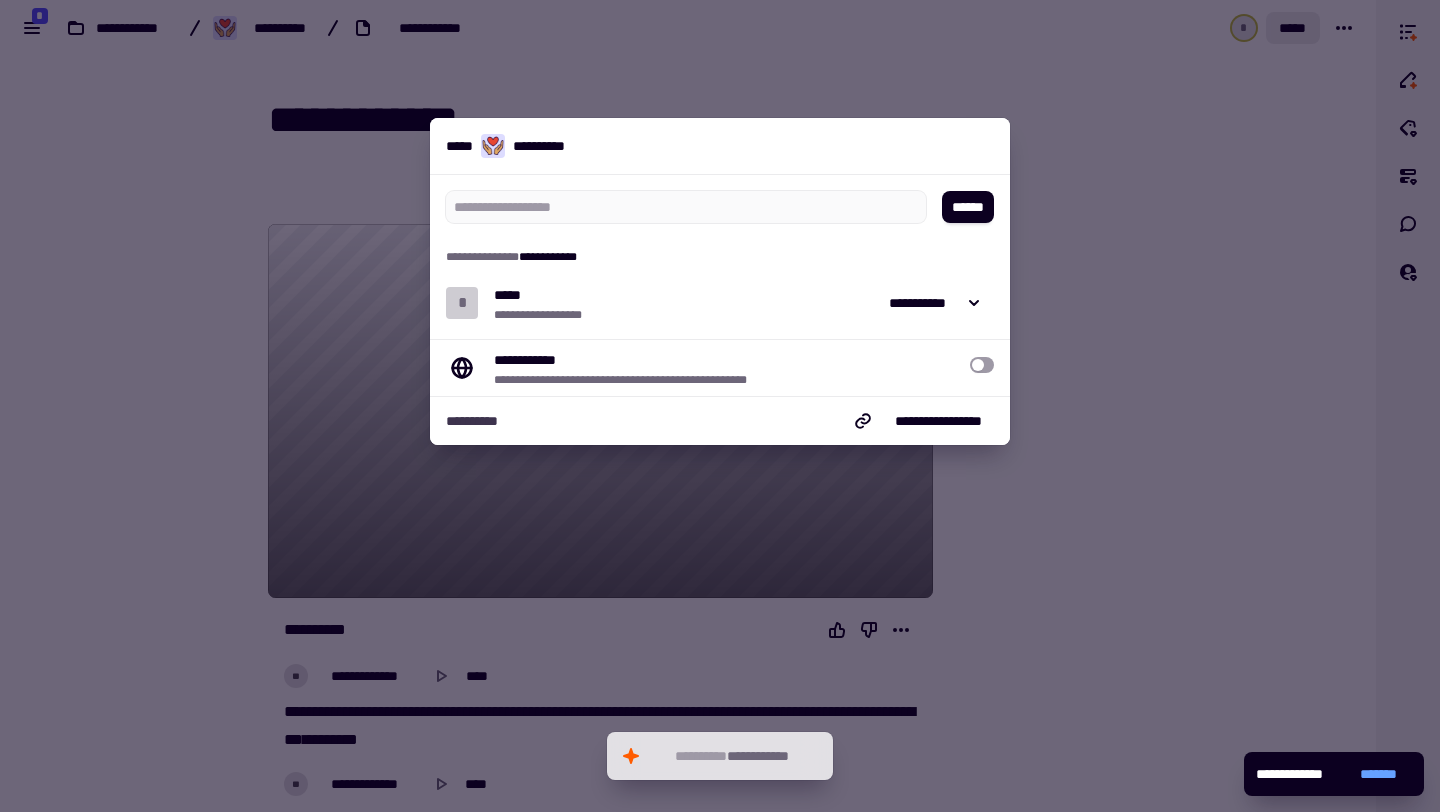 click at bounding box center [720, 406] 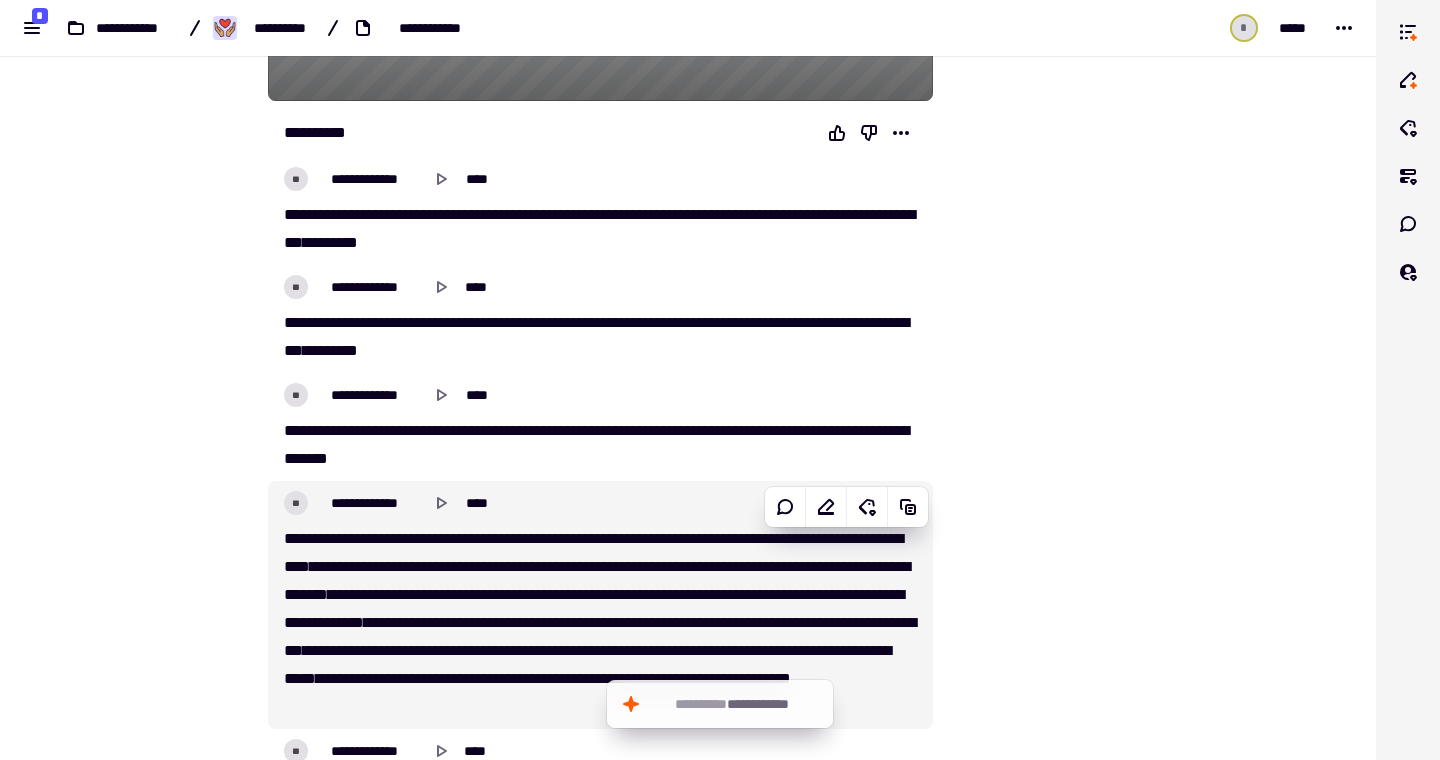 scroll, scrollTop: 490, scrollLeft: 0, axis: vertical 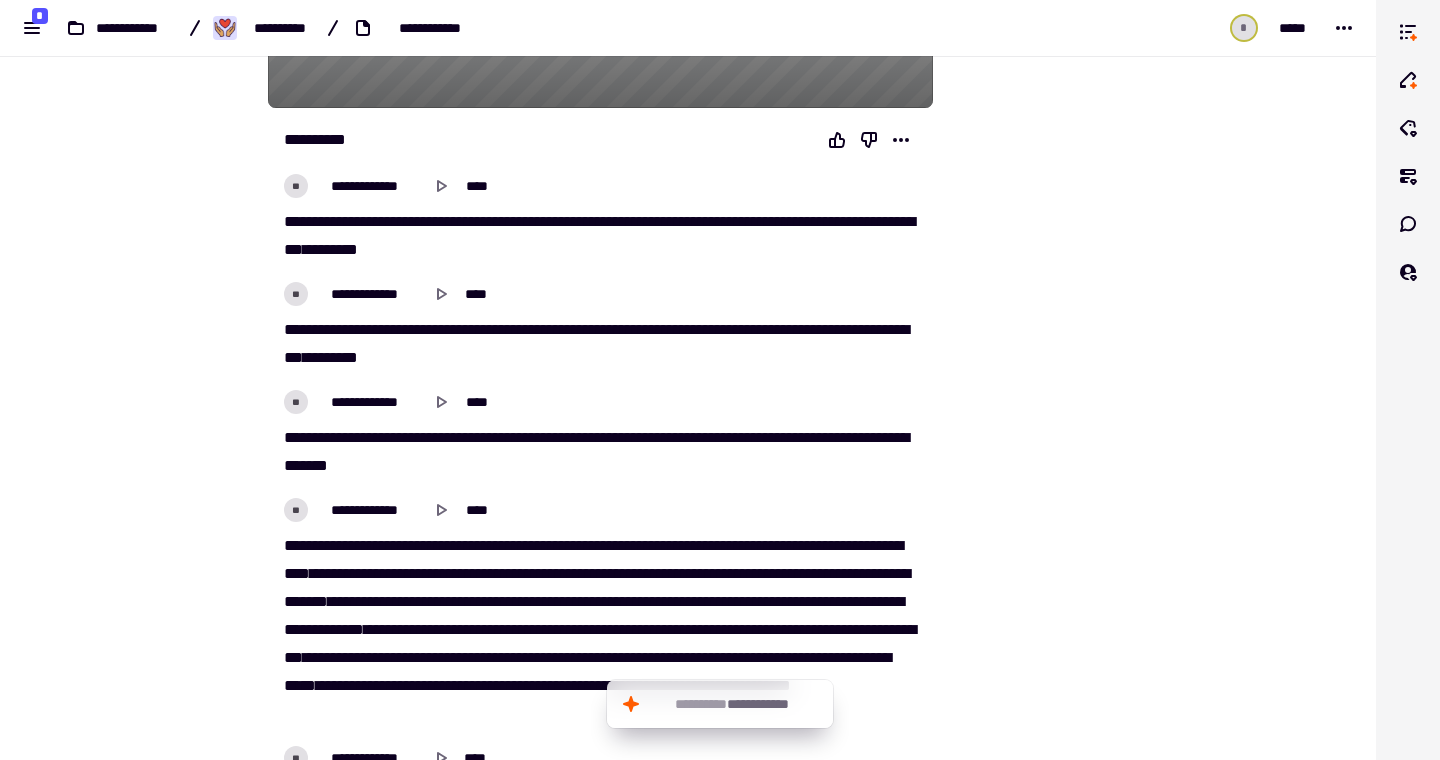 click on "******" at bounding box center (302, 221) 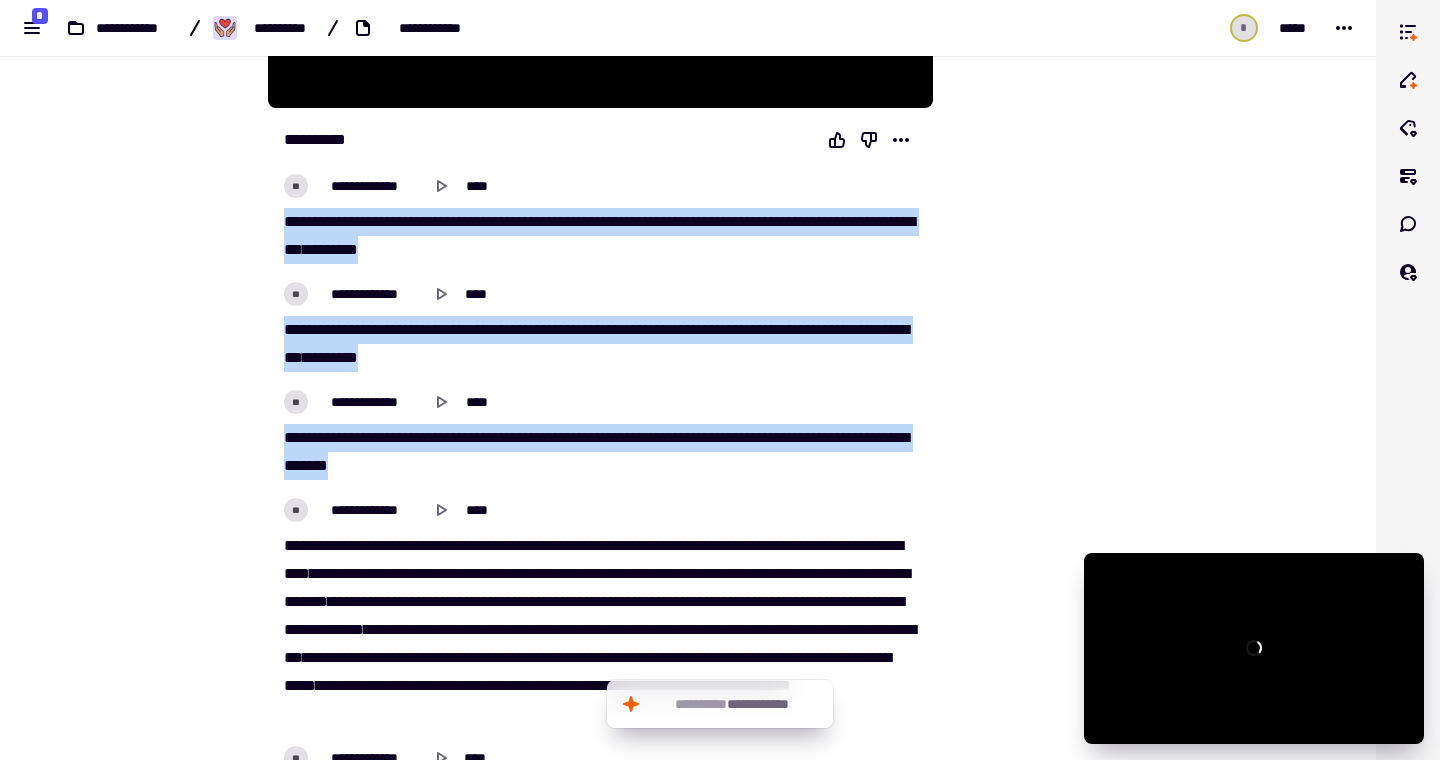 drag, startPoint x: 277, startPoint y: 217, endPoint x: 511, endPoint y: 469, distance: 343.88953 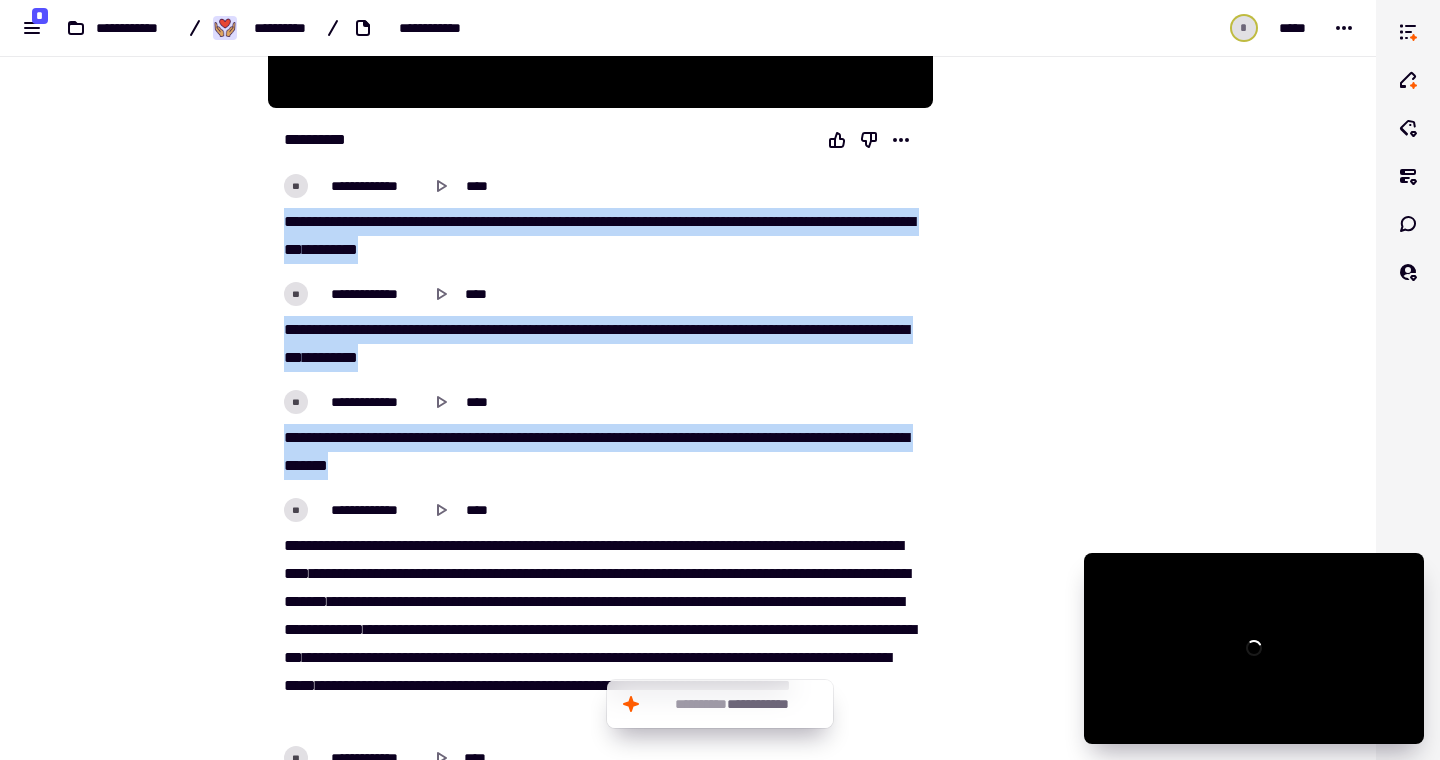 click on "**********" at bounding box center (600, 7508) 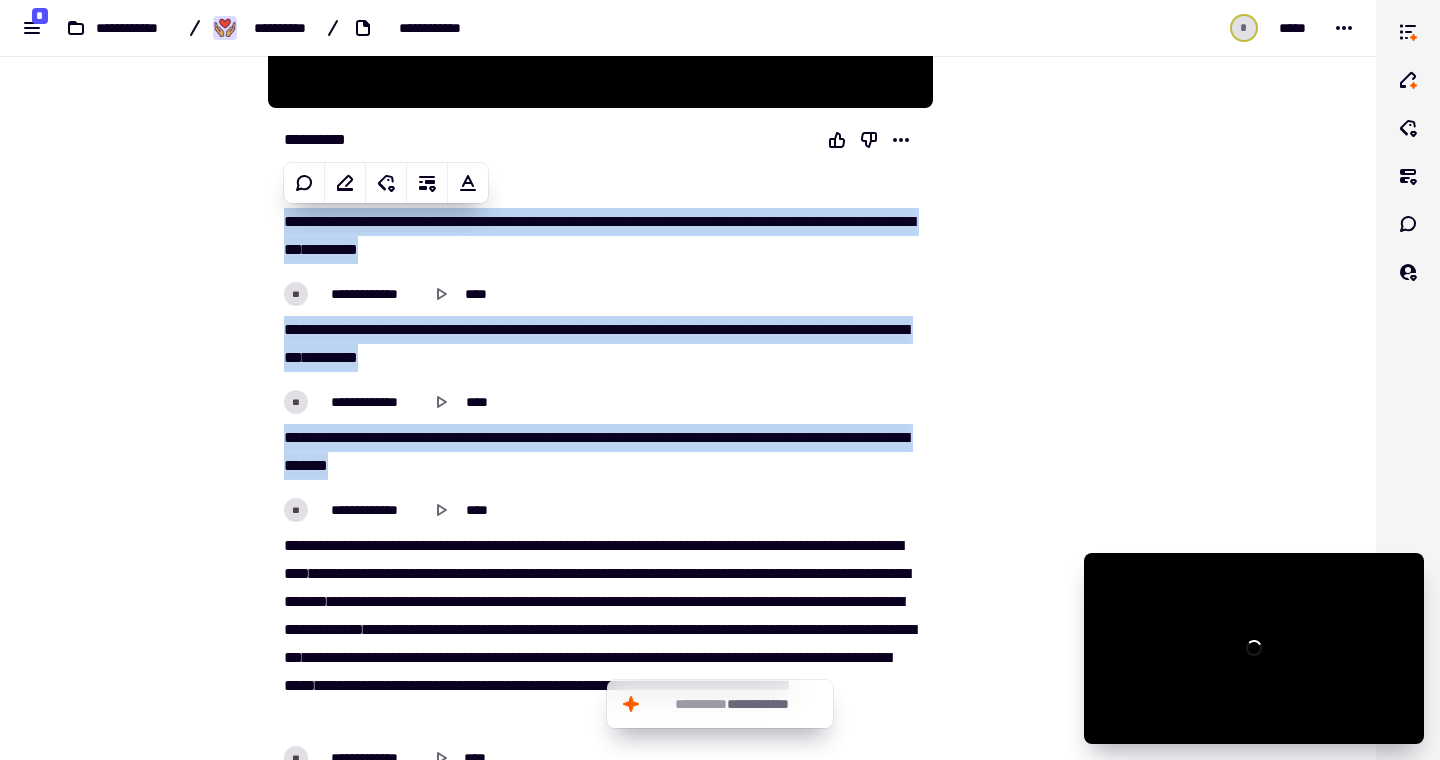 copy on "**********" 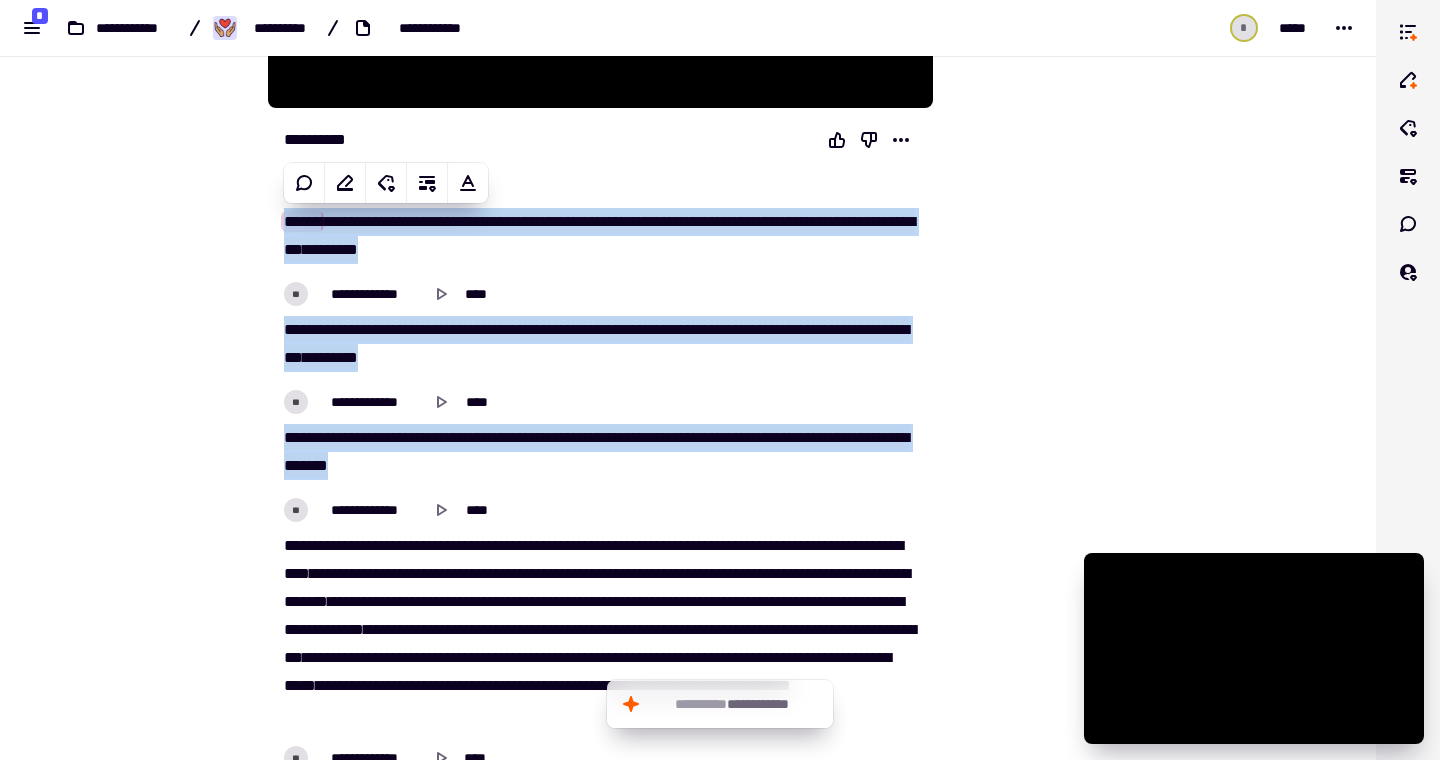 type on "****" 